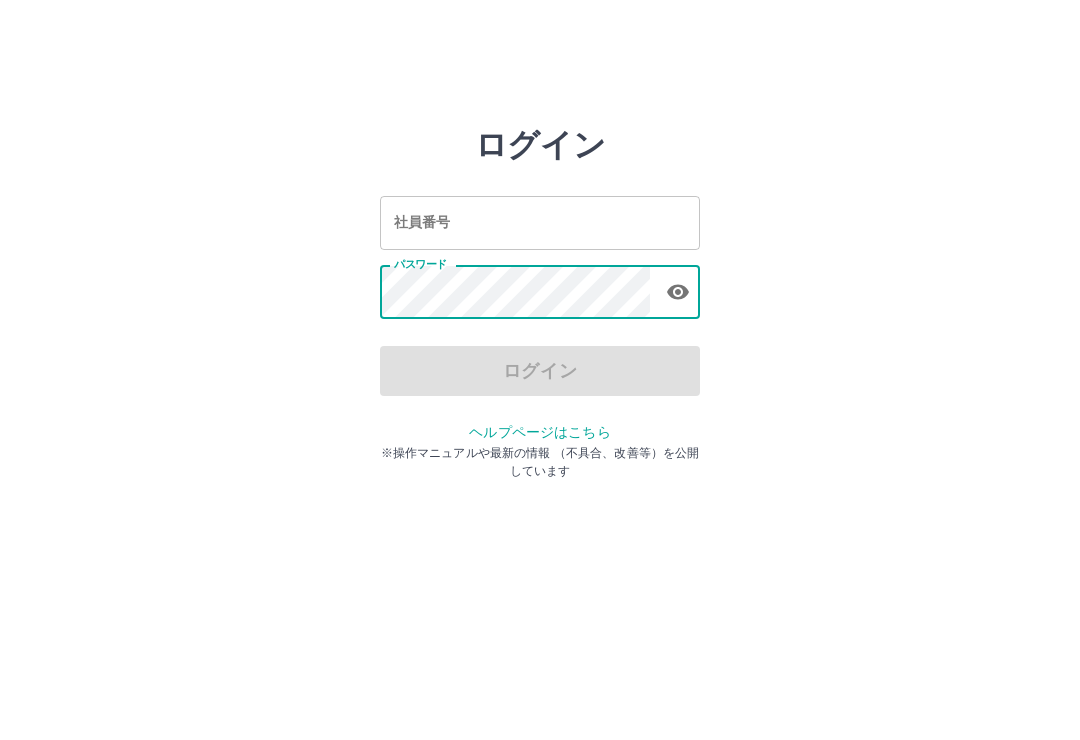 scroll, scrollTop: 0, scrollLeft: 0, axis: both 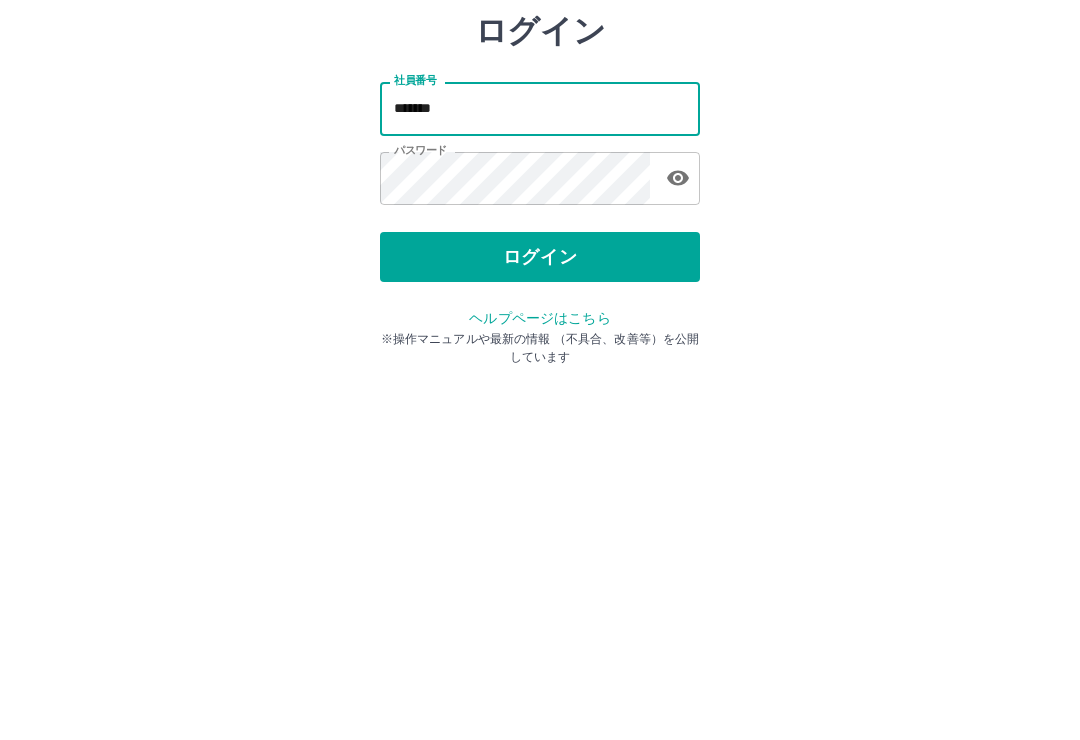 type on "*******" 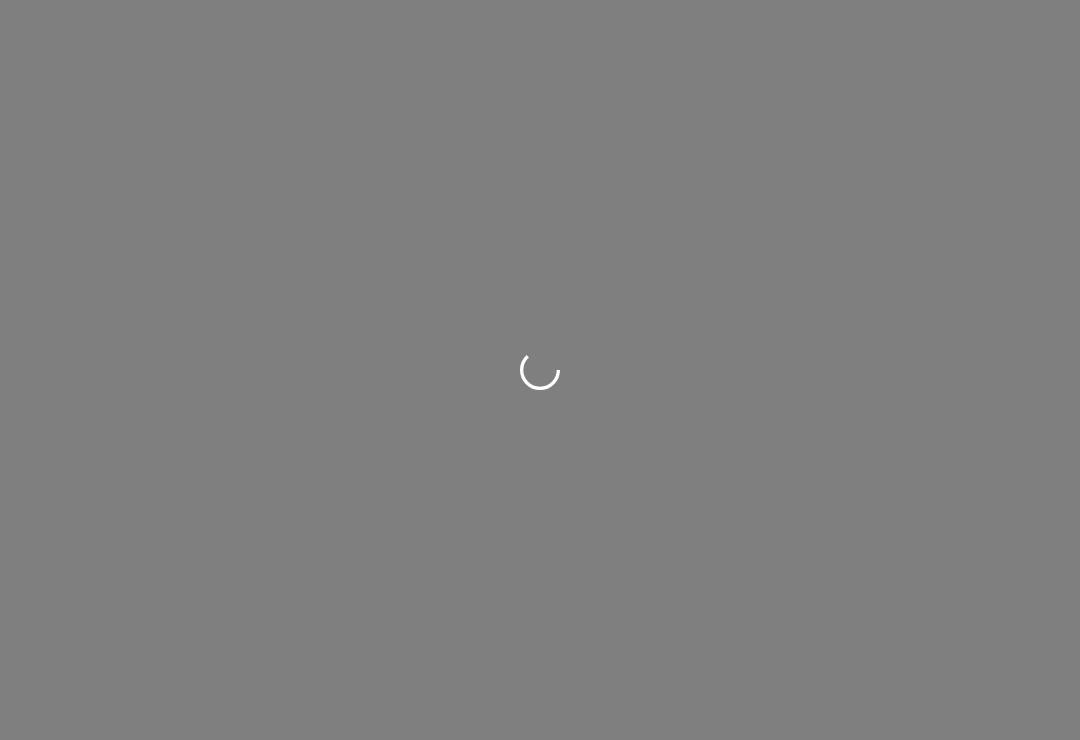 scroll, scrollTop: 0, scrollLeft: 0, axis: both 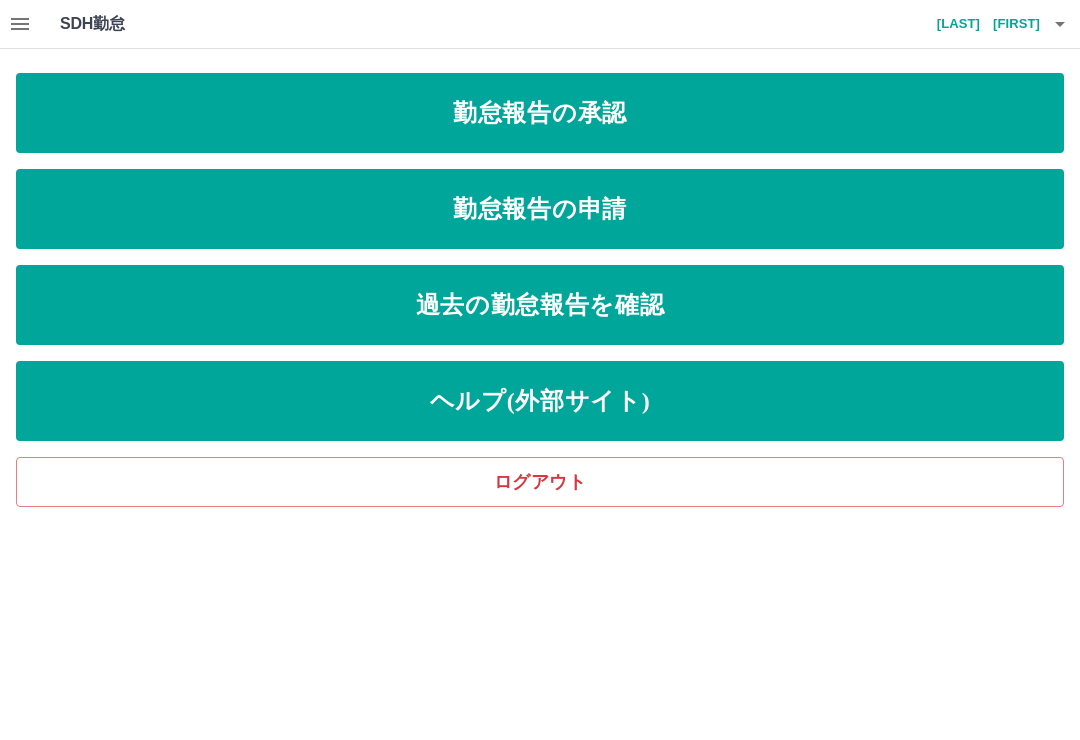 click on "過去の勤怠報告を確認" at bounding box center [540, 305] 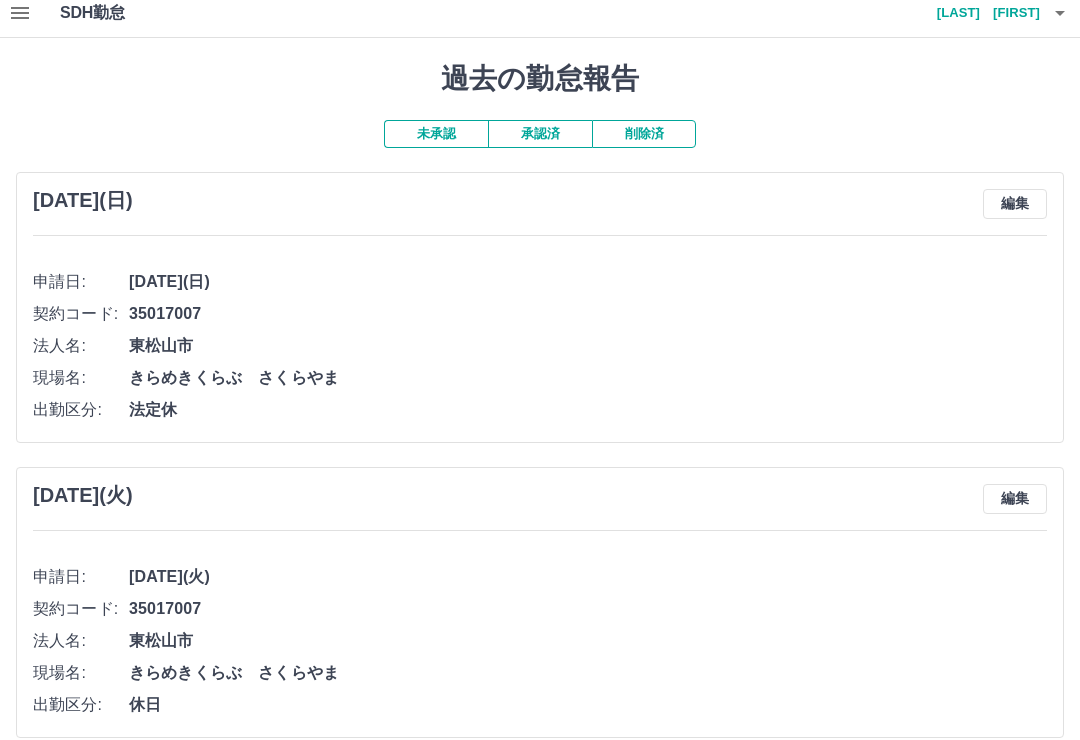 scroll, scrollTop: 0, scrollLeft: 0, axis: both 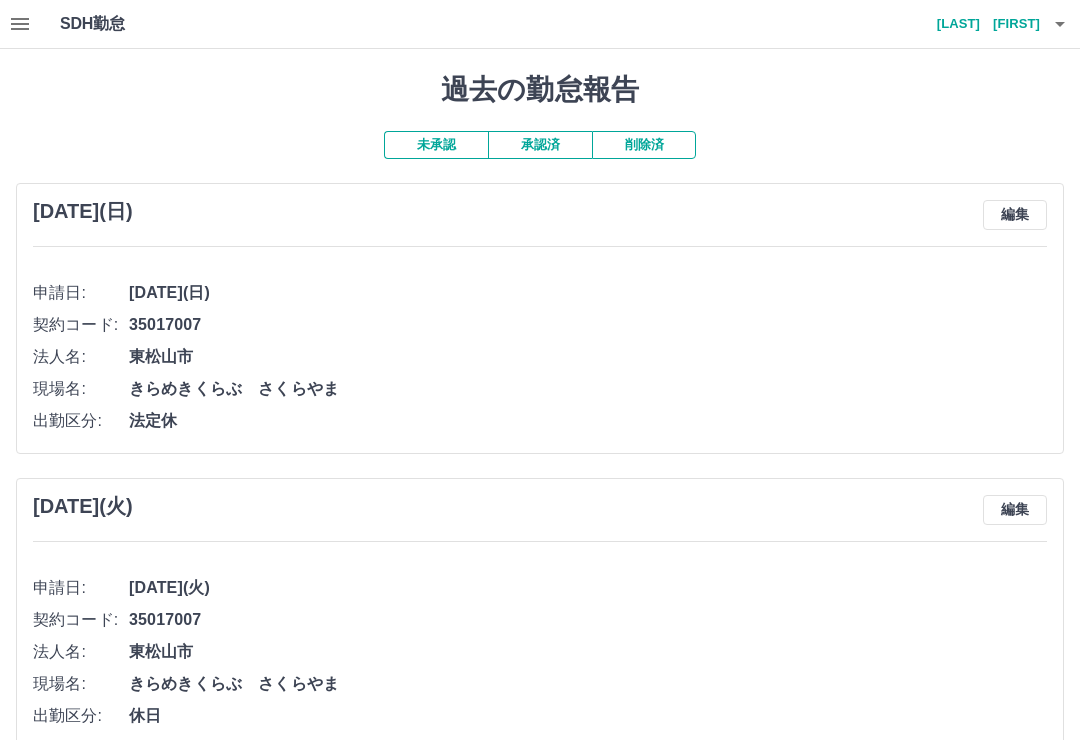 click on "承認済" at bounding box center [540, 145] 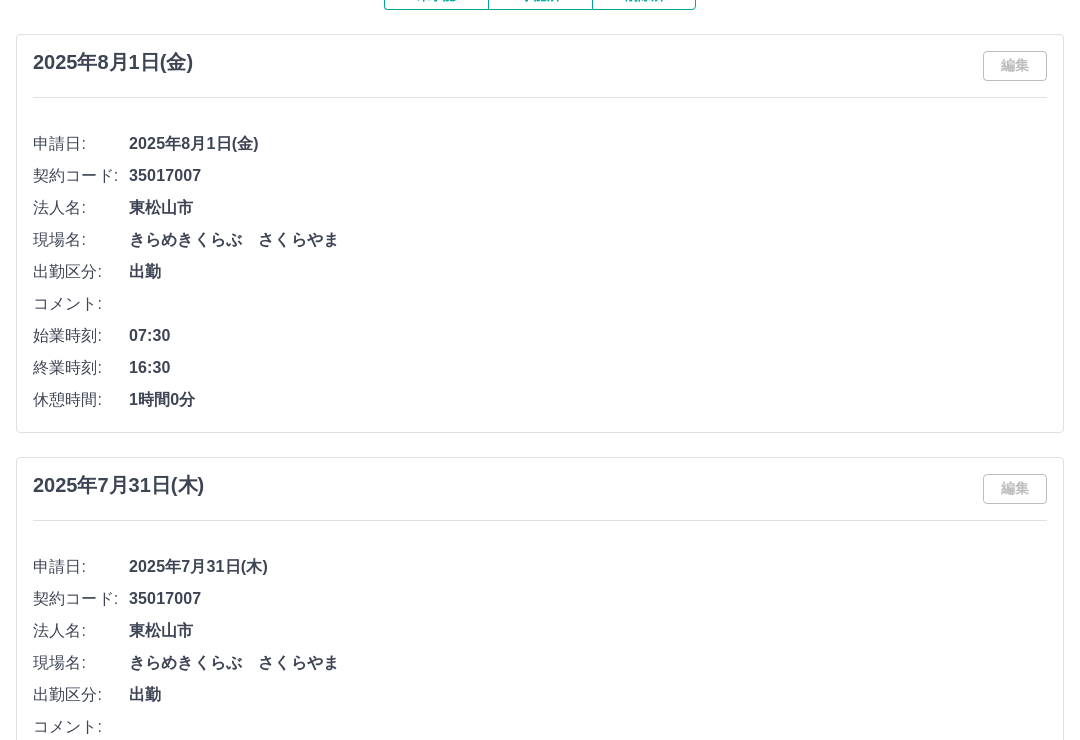 scroll, scrollTop: 0, scrollLeft: 0, axis: both 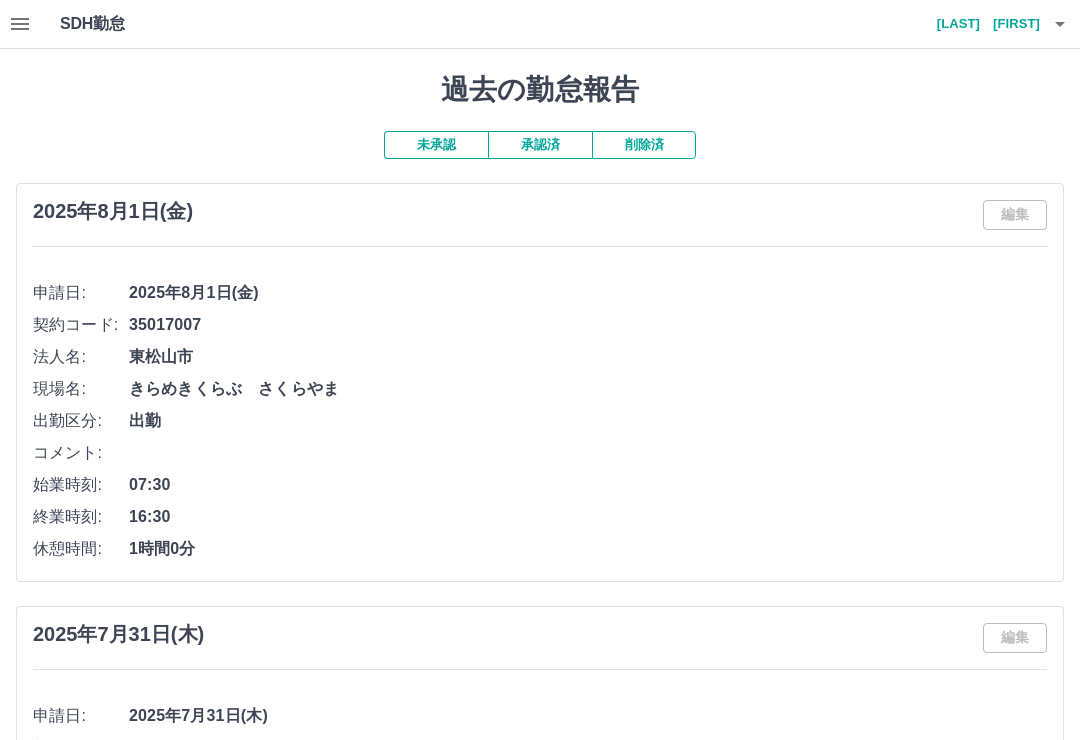 click 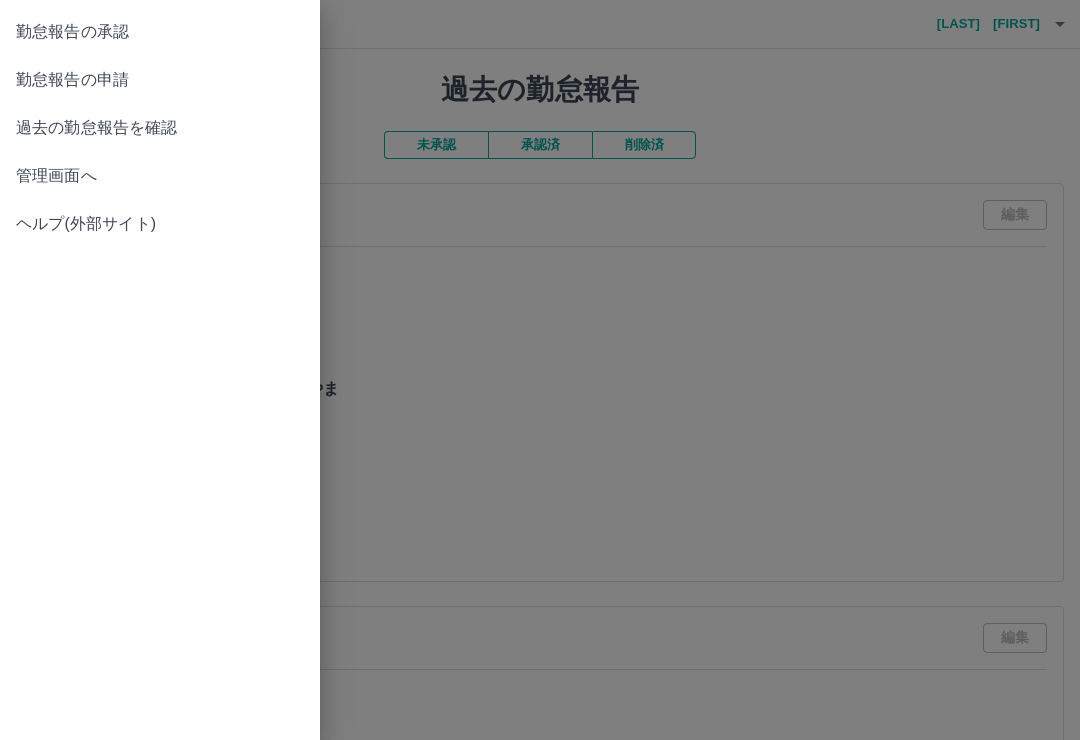 click on "勤怠報告の申請" at bounding box center (160, 80) 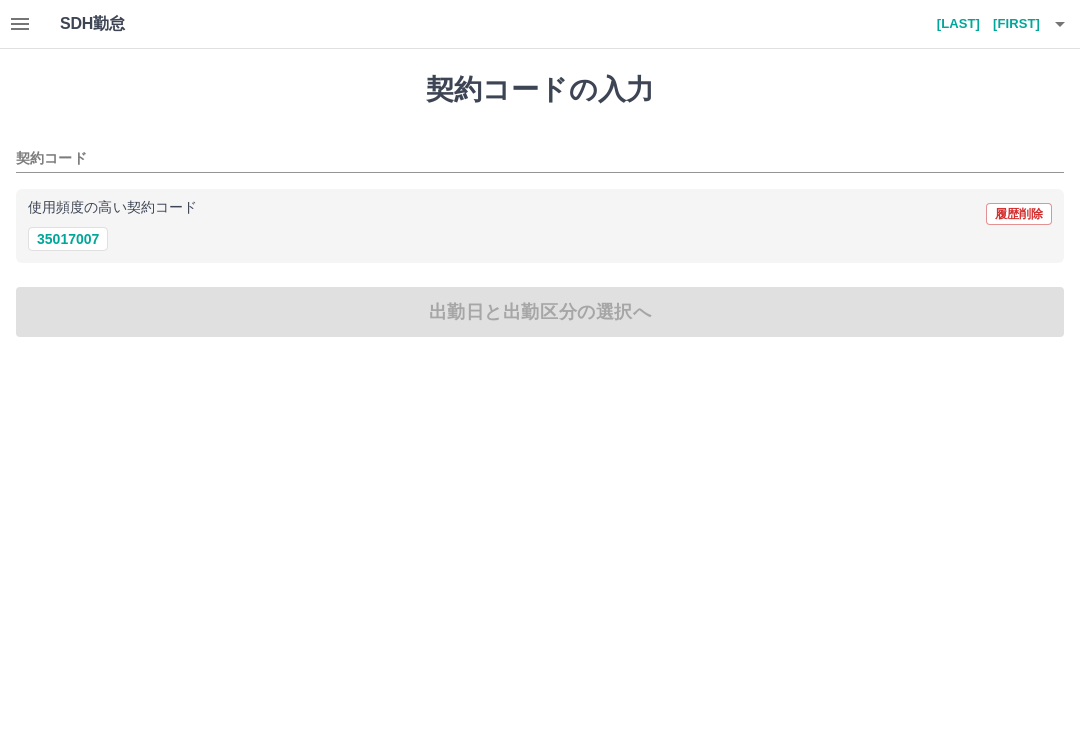 click on "35017007" at bounding box center [68, 239] 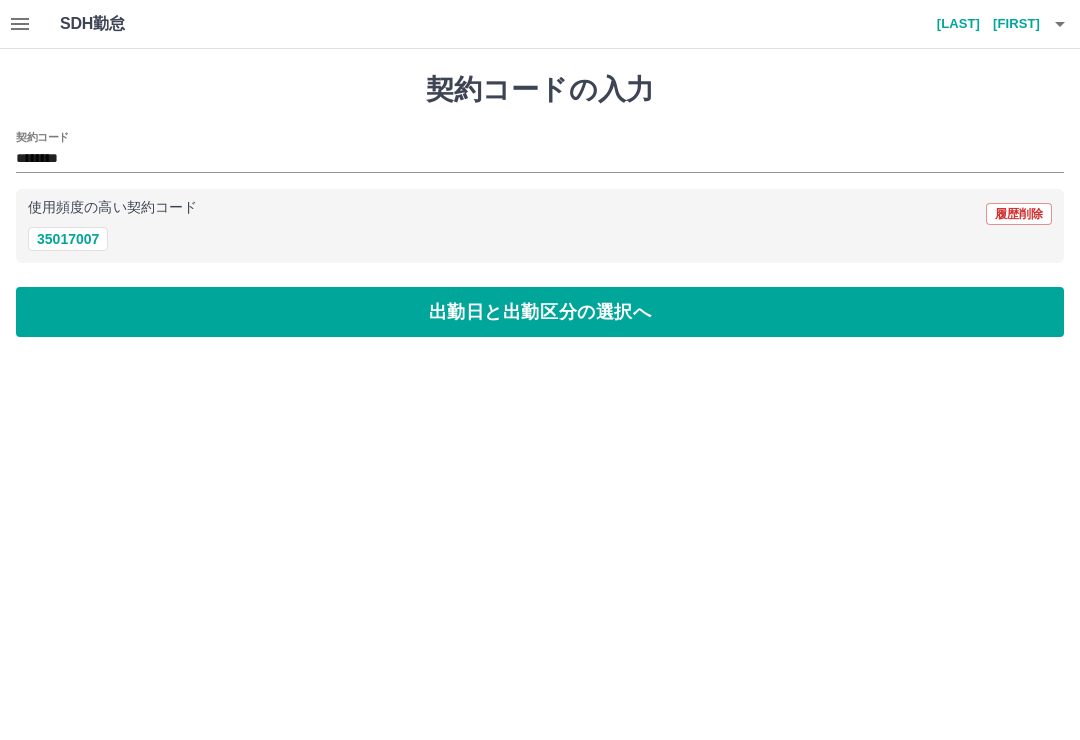 click on "出勤日と出勤区分の選択へ" at bounding box center (540, 312) 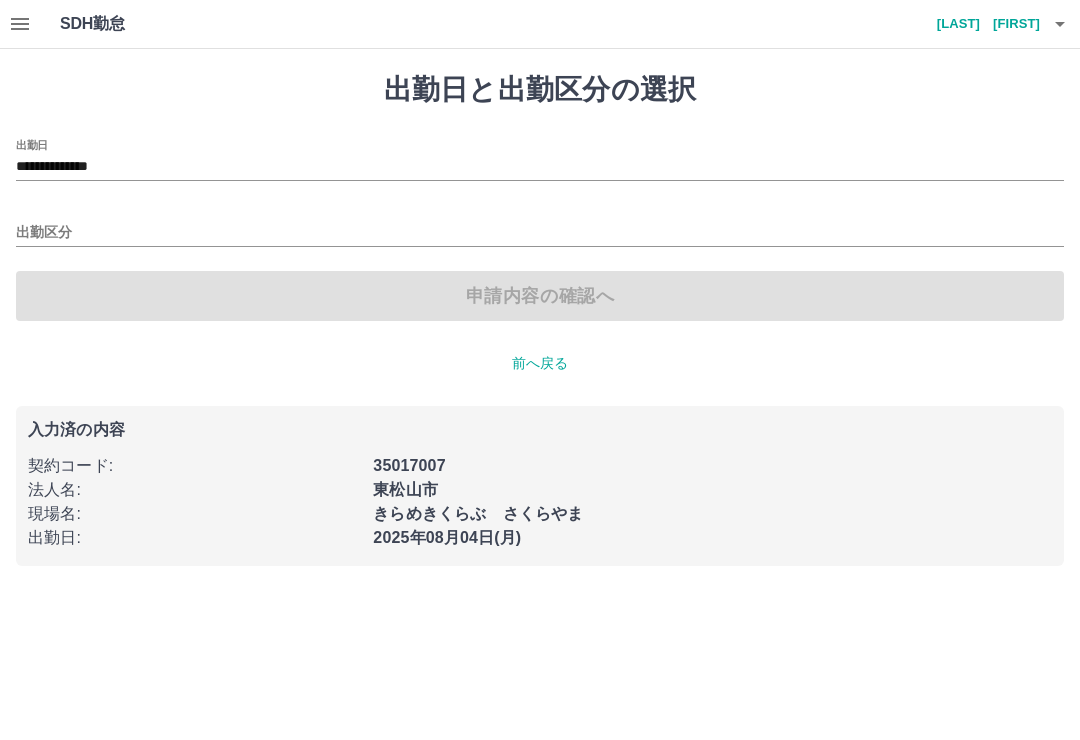click on "出勤区分" at bounding box center [540, 233] 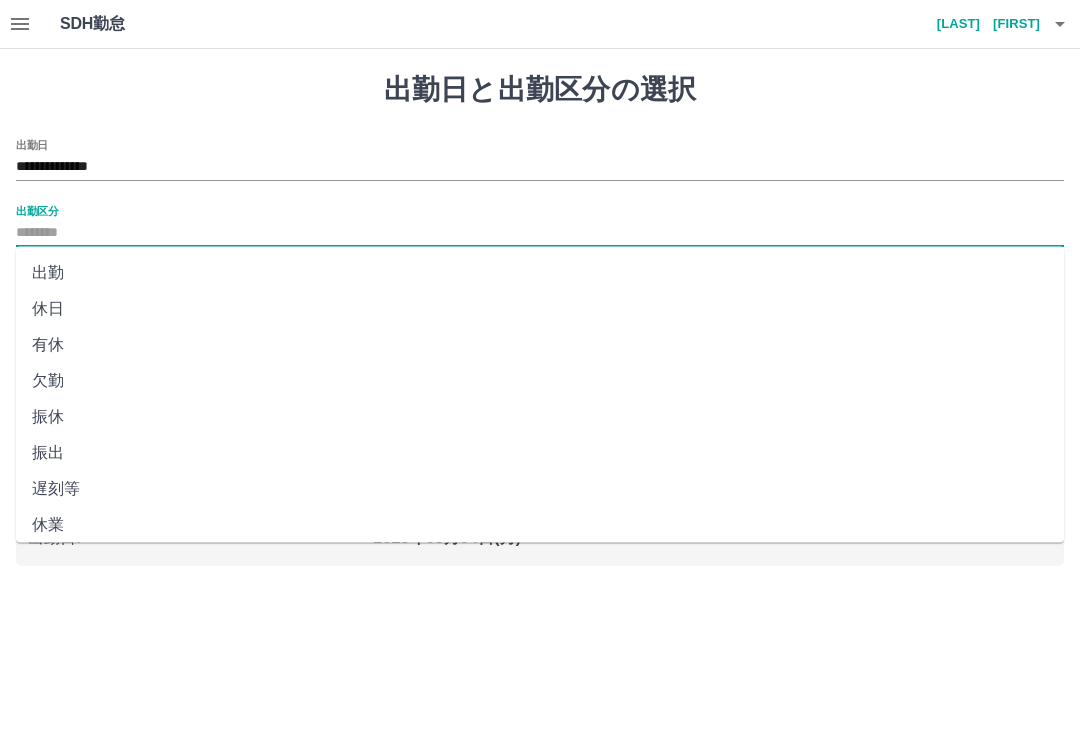 click on "出勤" at bounding box center (540, 273) 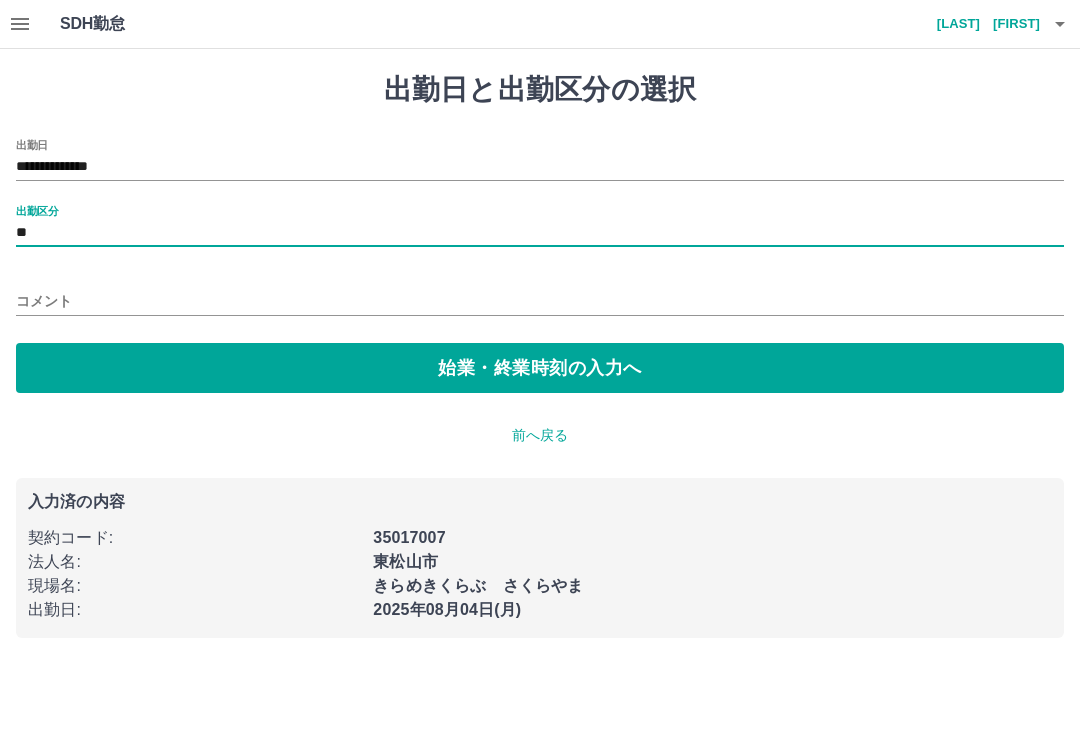 click on "コメント" at bounding box center [540, 301] 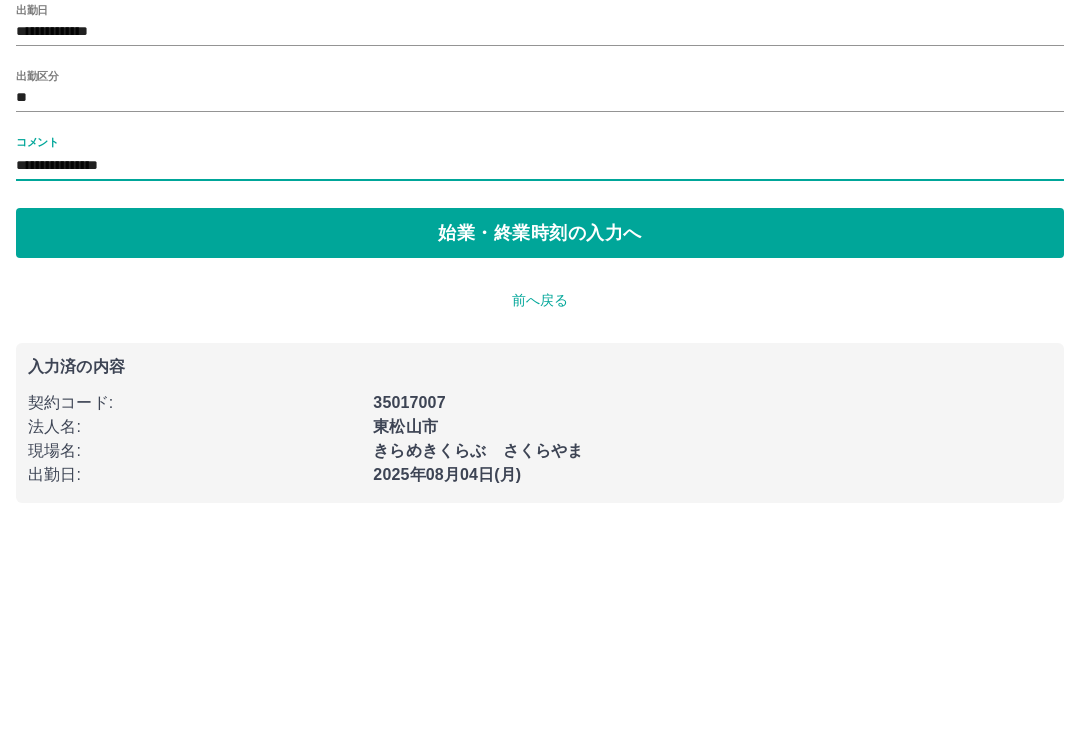click on "**********" at bounding box center (540, 301) 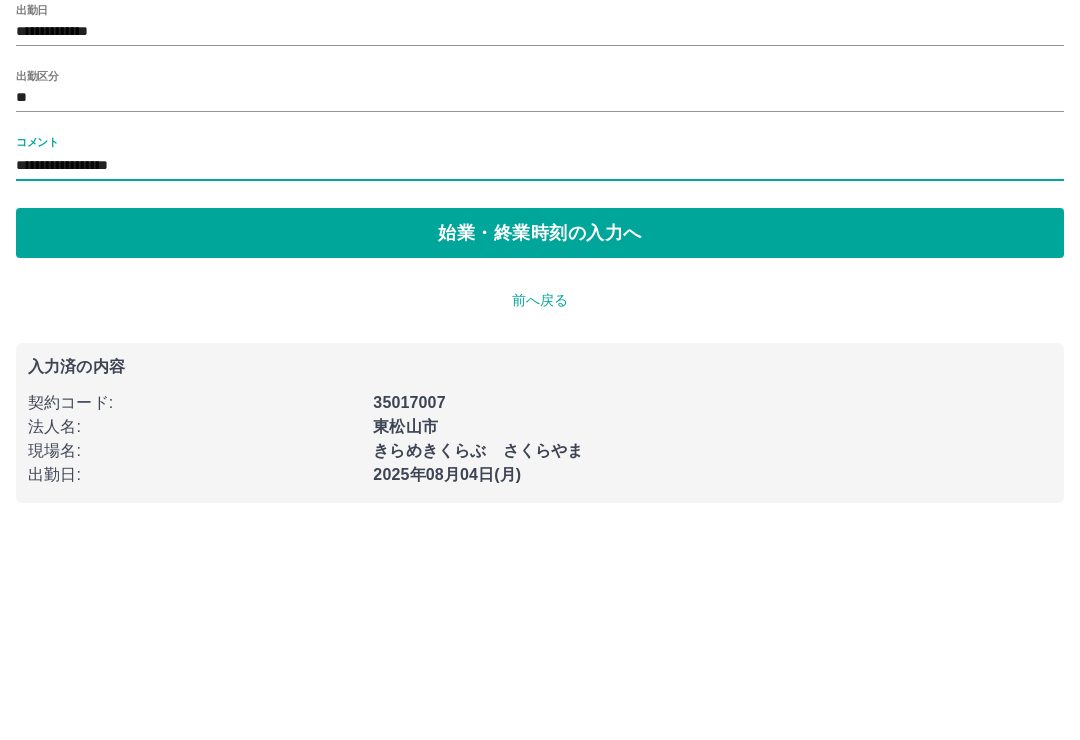 type on "**********" 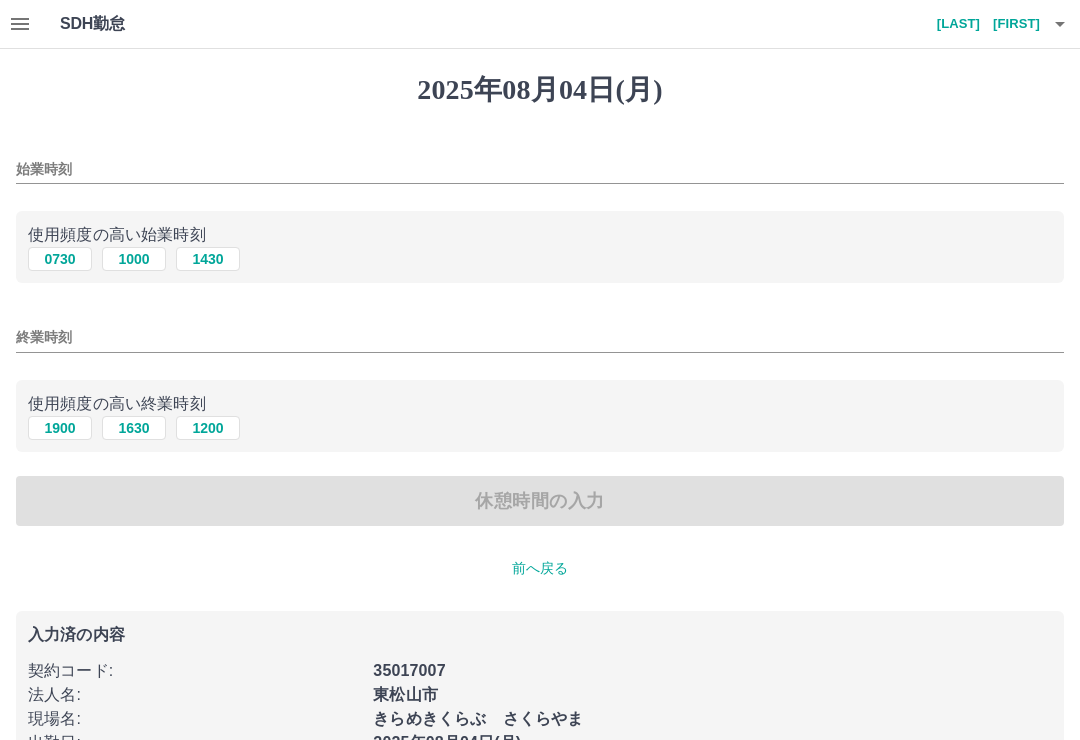 click on "0730" at bounding box center [60, 259] 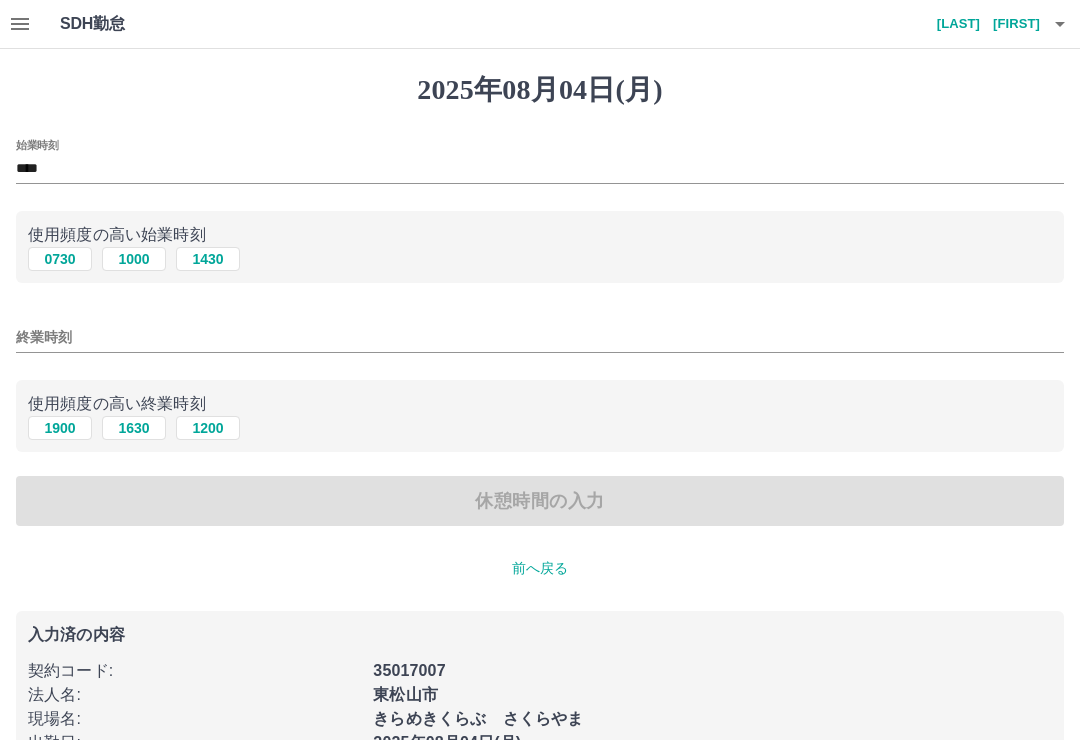 click on "1900" at bounding box center (60, 428) 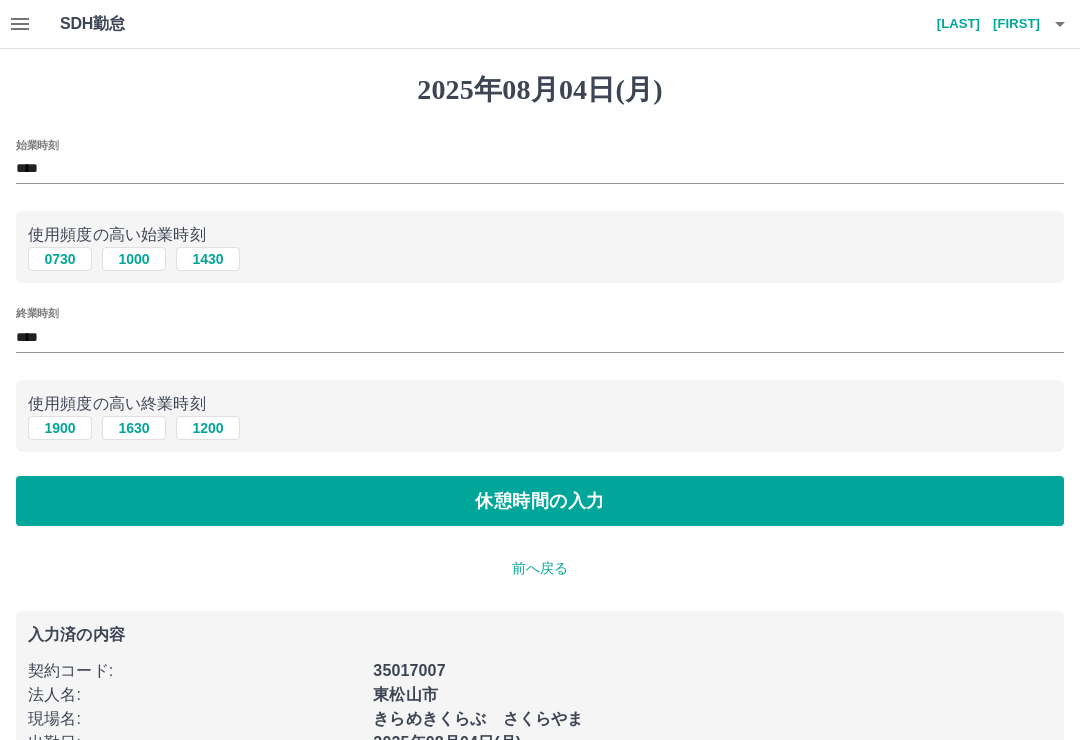 click on "休憩時間の入力" at bounding box center [540, 501] 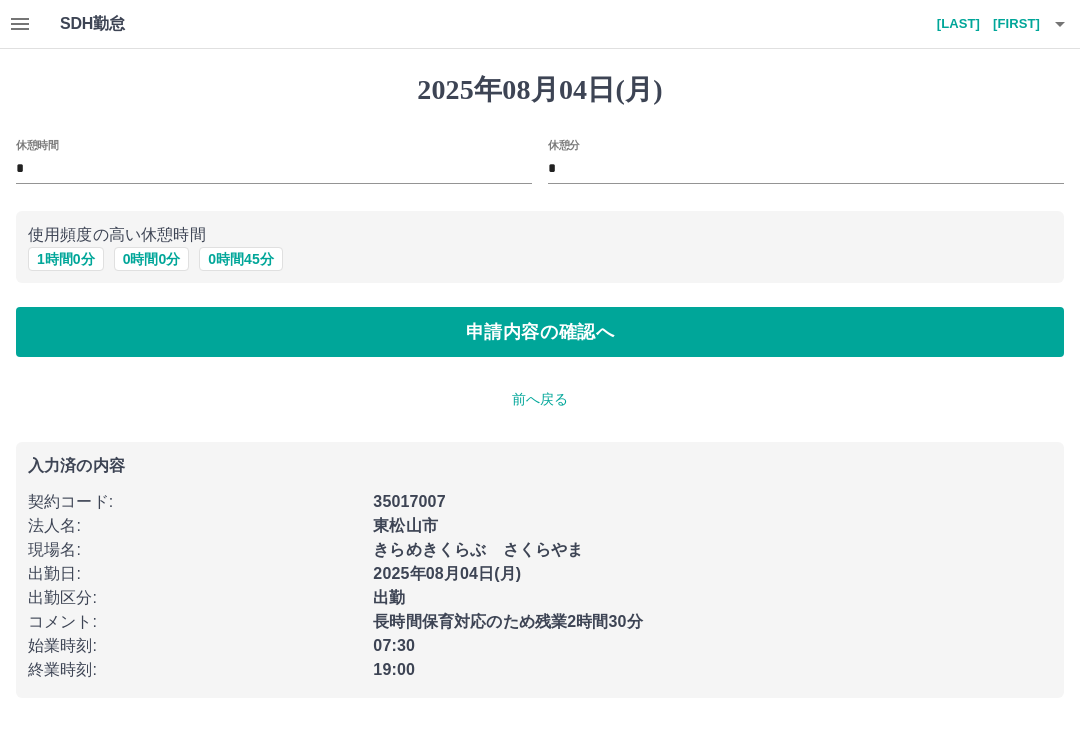 click on "1 時間 0 分" at bounding box center [66, 259] 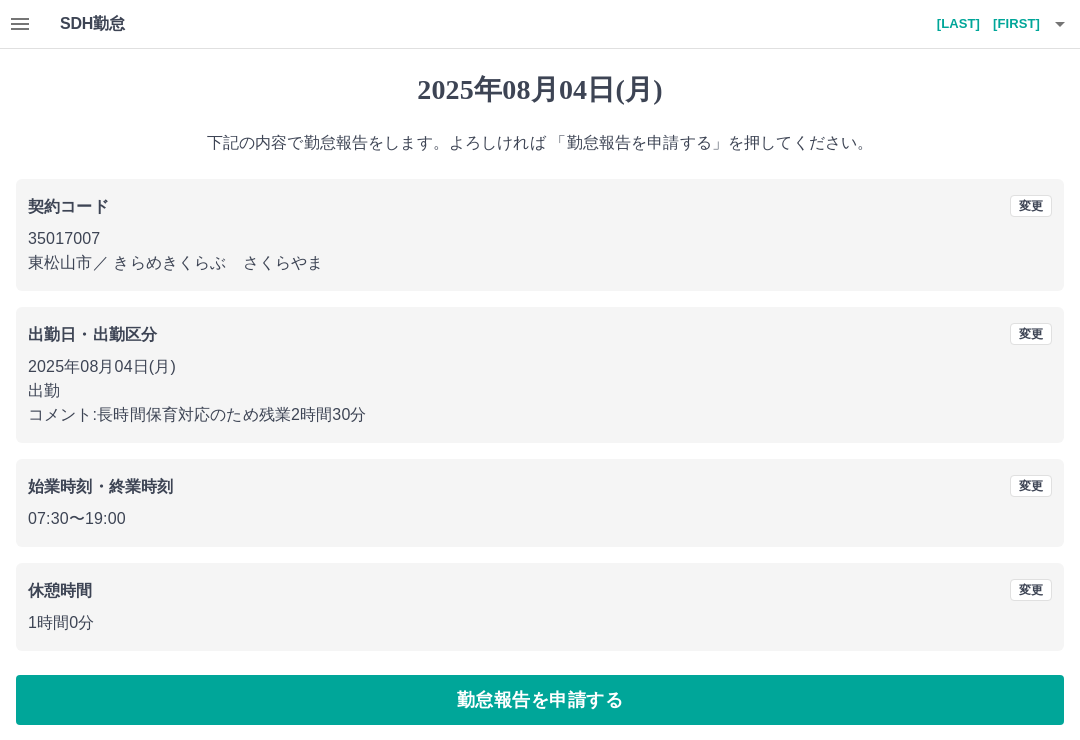 scroll, scrollTop: 8, scrollLeft: 0, axis: vertical 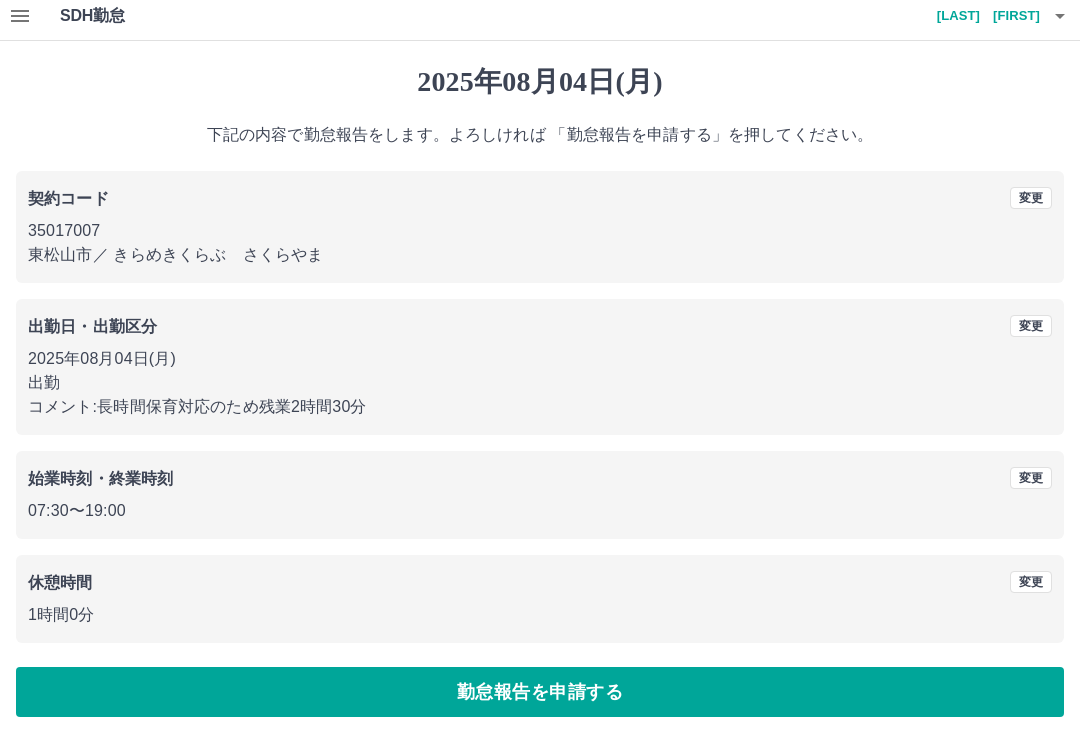 click on "勤怠報告を申請する" at bounding box center [540, 692] 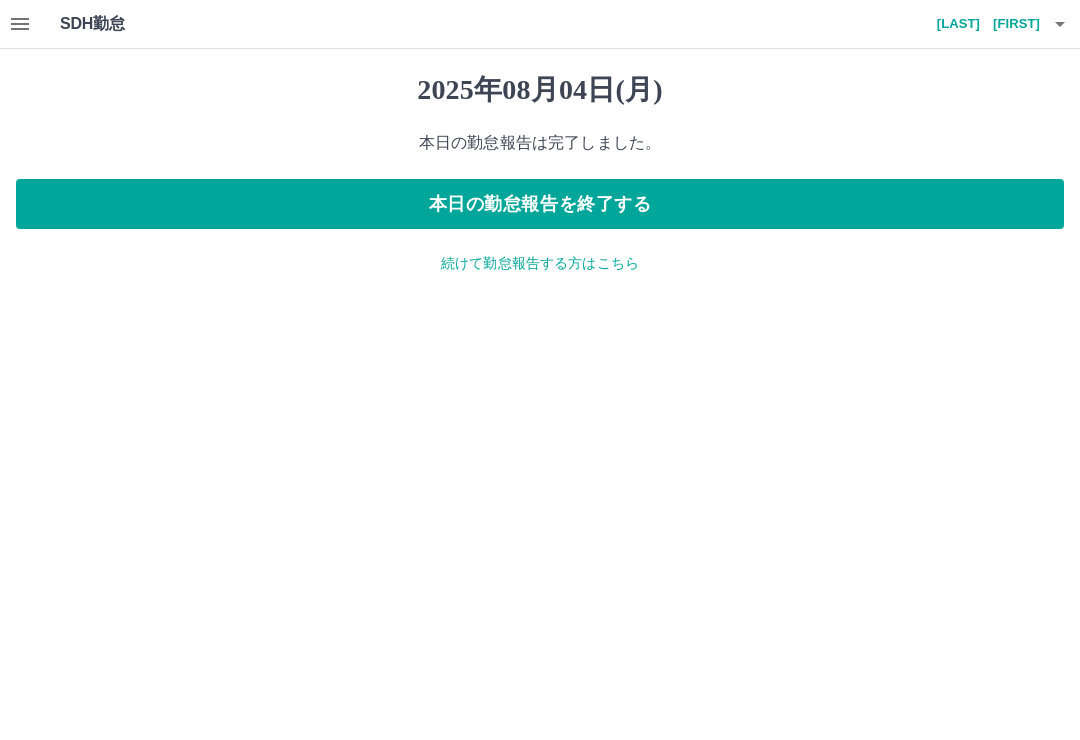 scroll, scrollTop: 0, scrollLeft: 0, axis: both 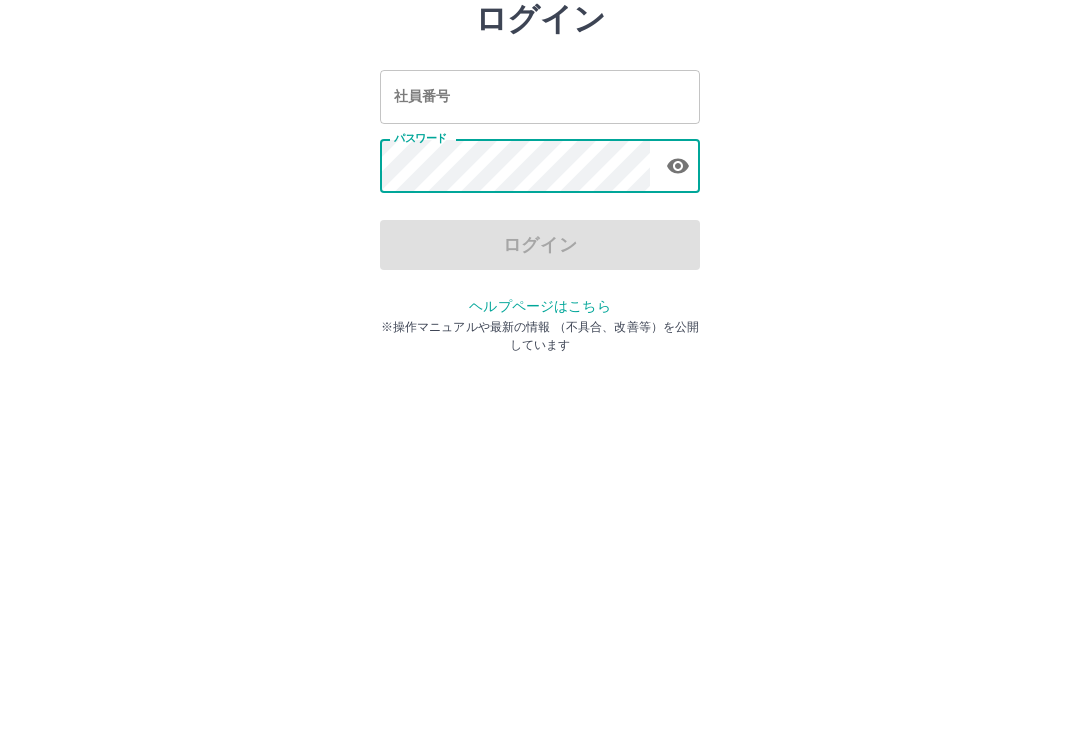 click on "社員番号" at bounding box center (540, 222) 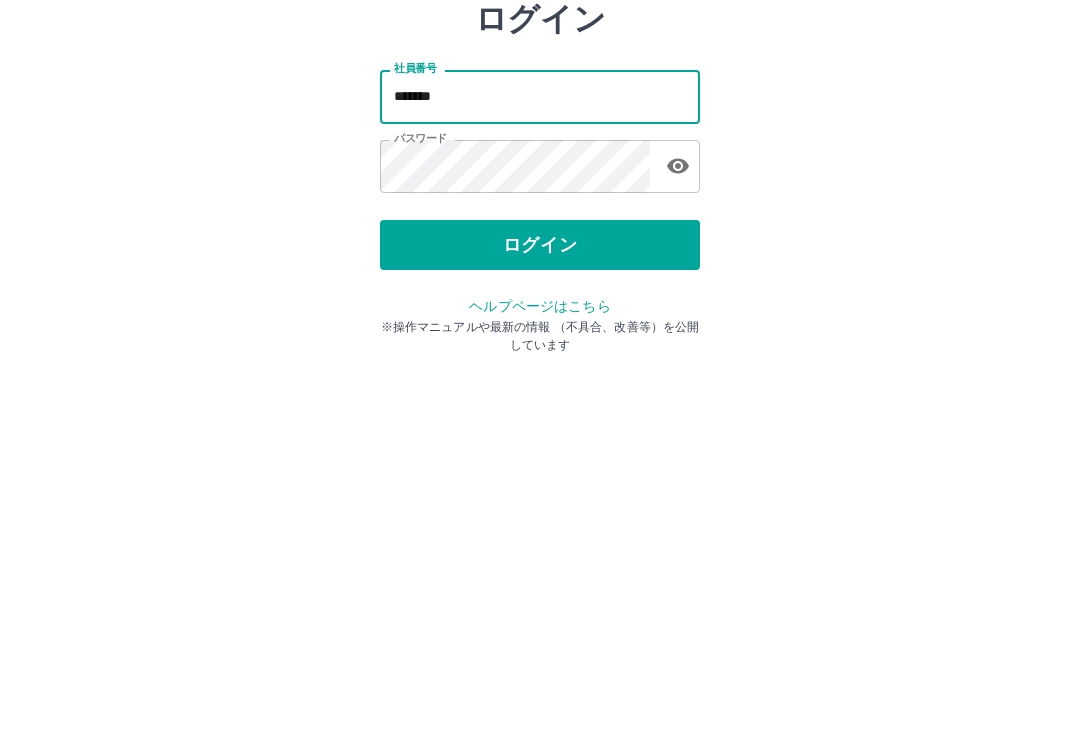type on "*******" 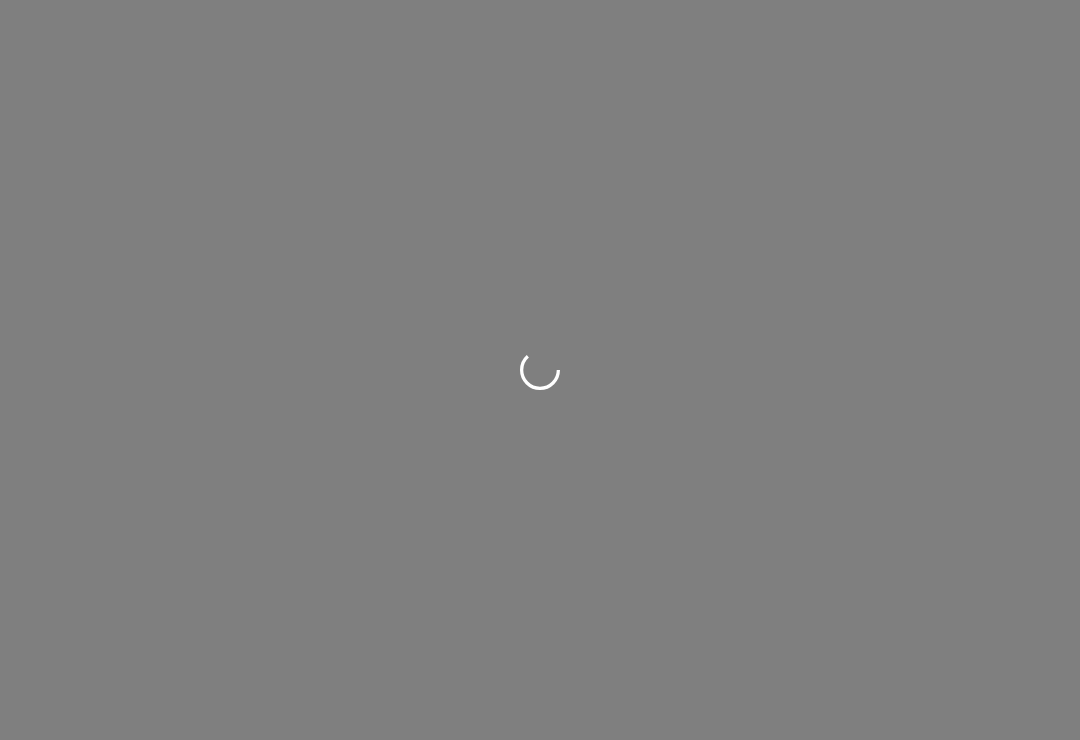 scroll, scrollTop: 0, scrollLeft: 0, axis: both 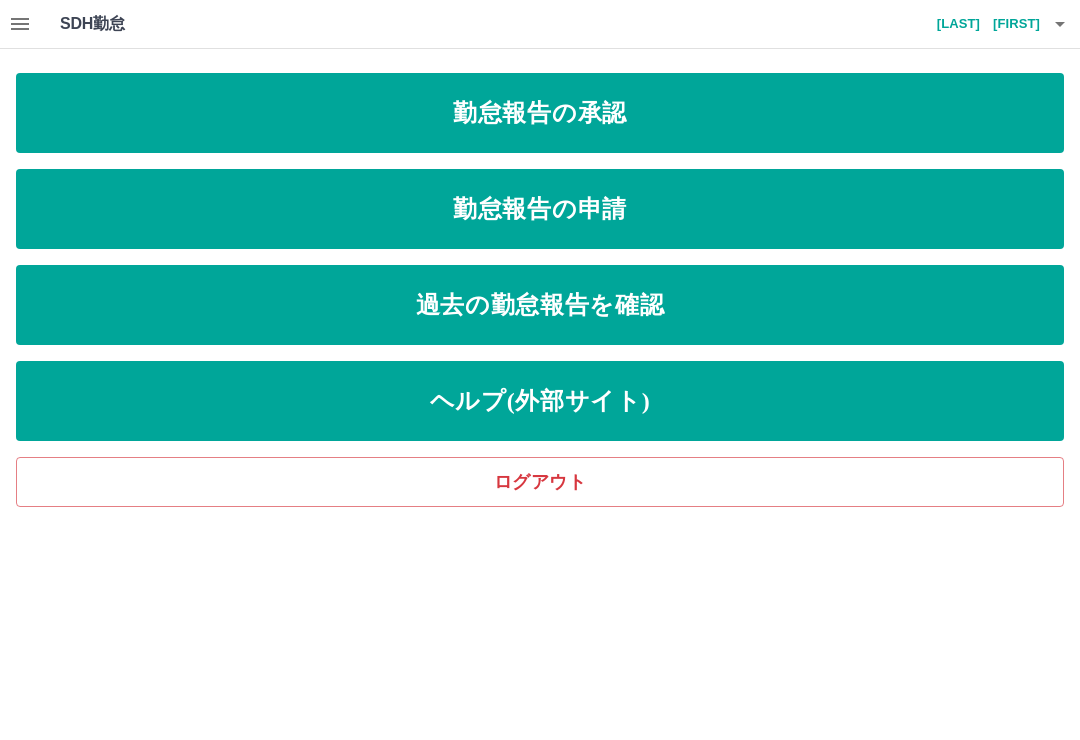 click on "過去の勤怠報告を確認" at bounding box center (540, 305) 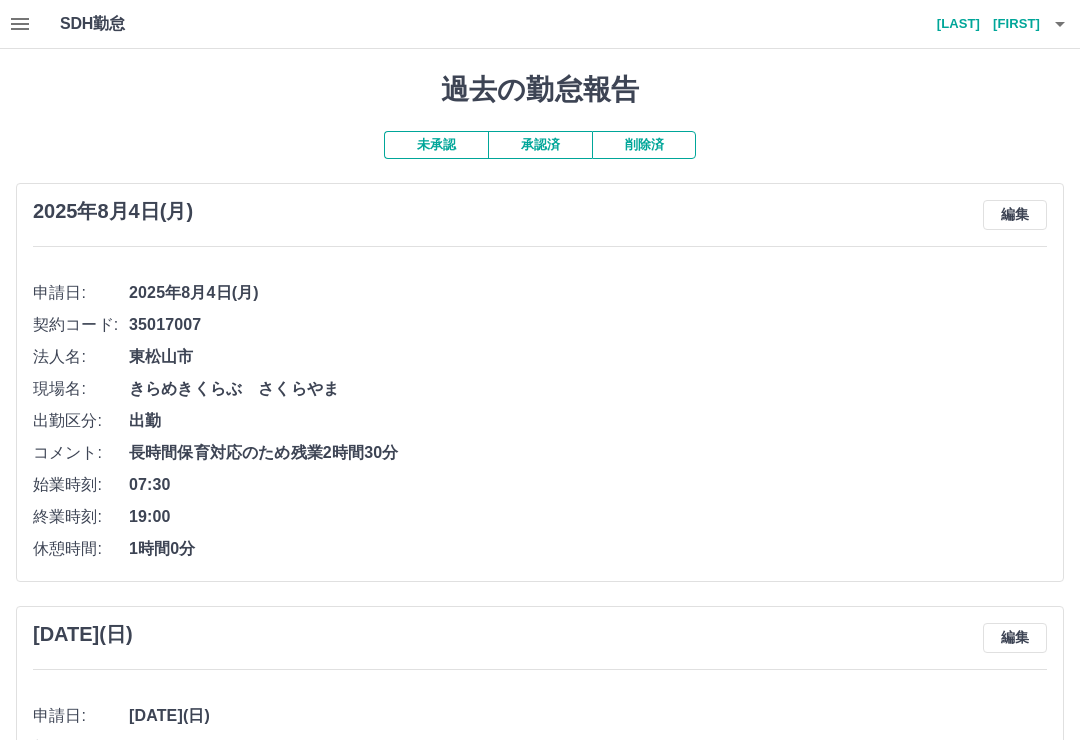 click on "未承認" at bounding box center [436, 145] 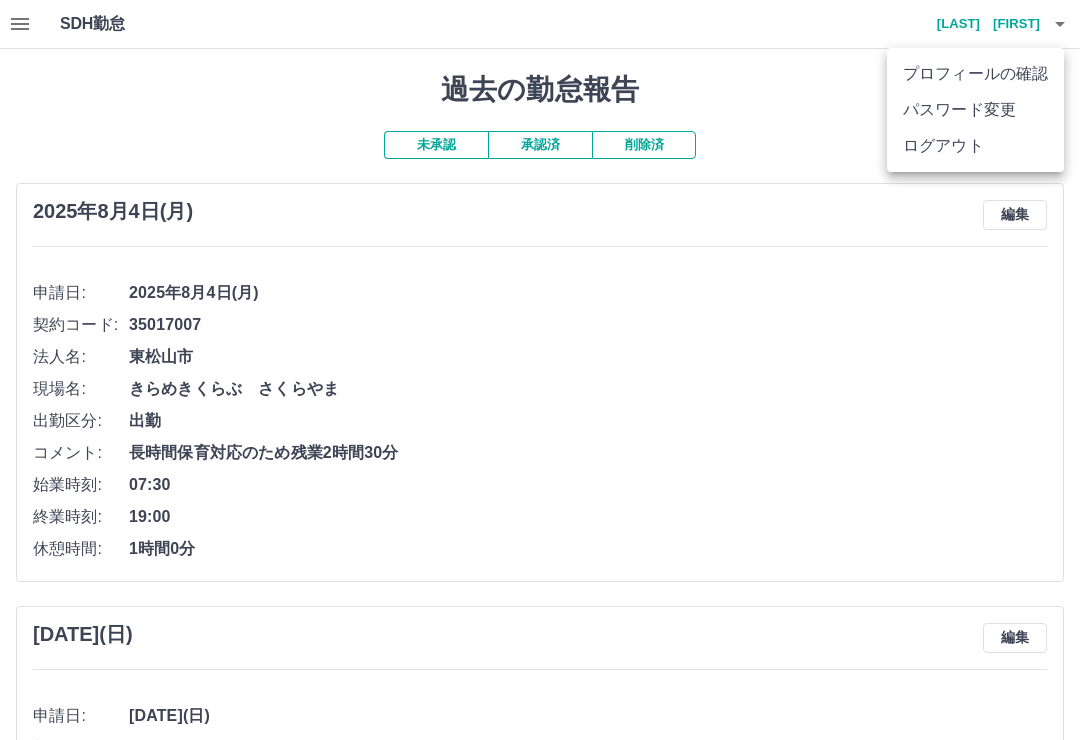 click on "ログアウト" at bounding box center (975, 146) 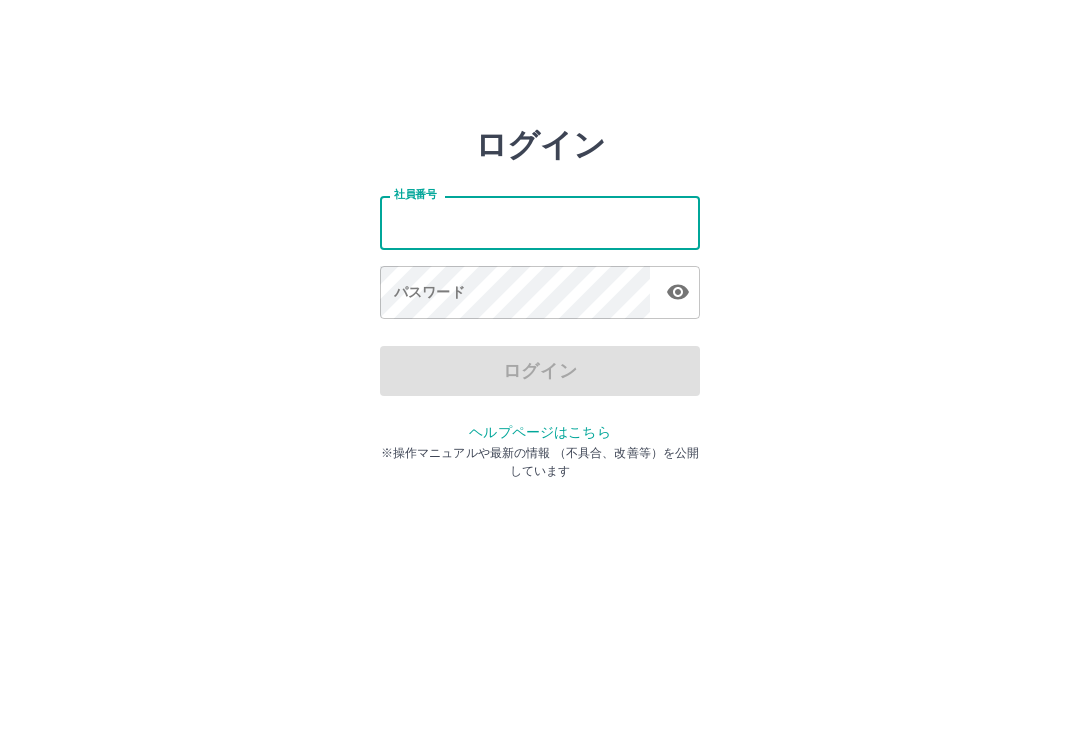 scroll, scrollTop: 0, scrollLeft: 0, axis: both 